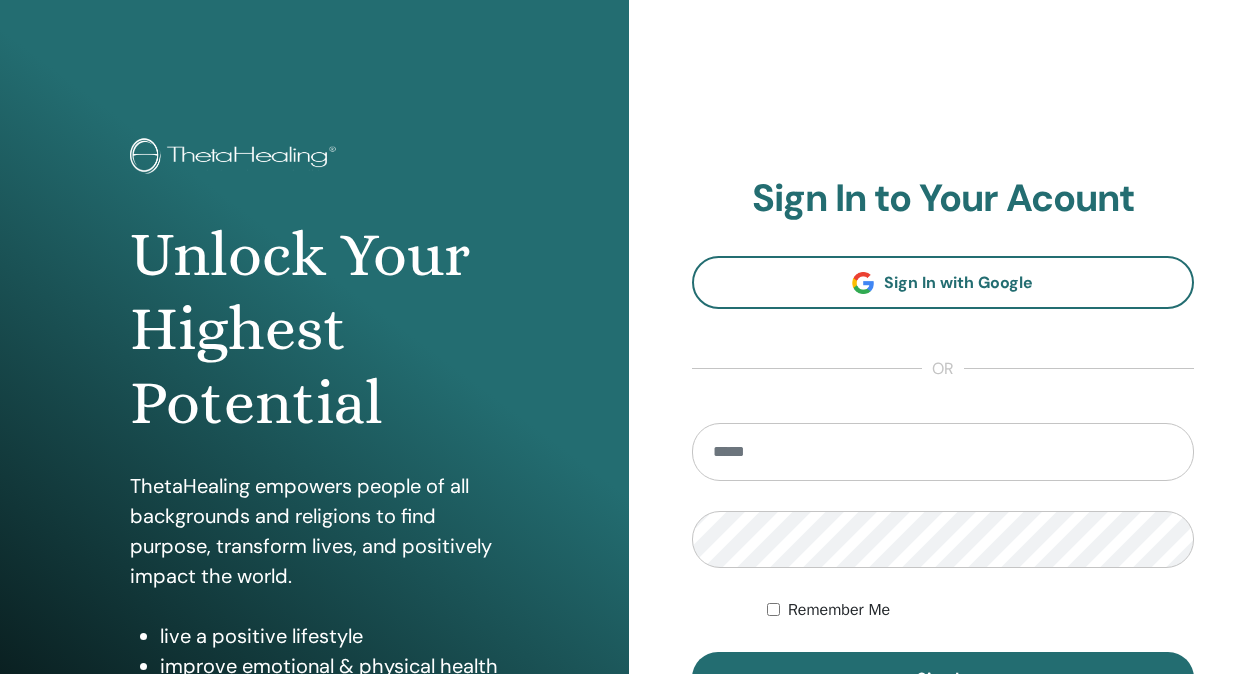 scroll, scrollTop: 0, scrollLeft: 0, axis: both 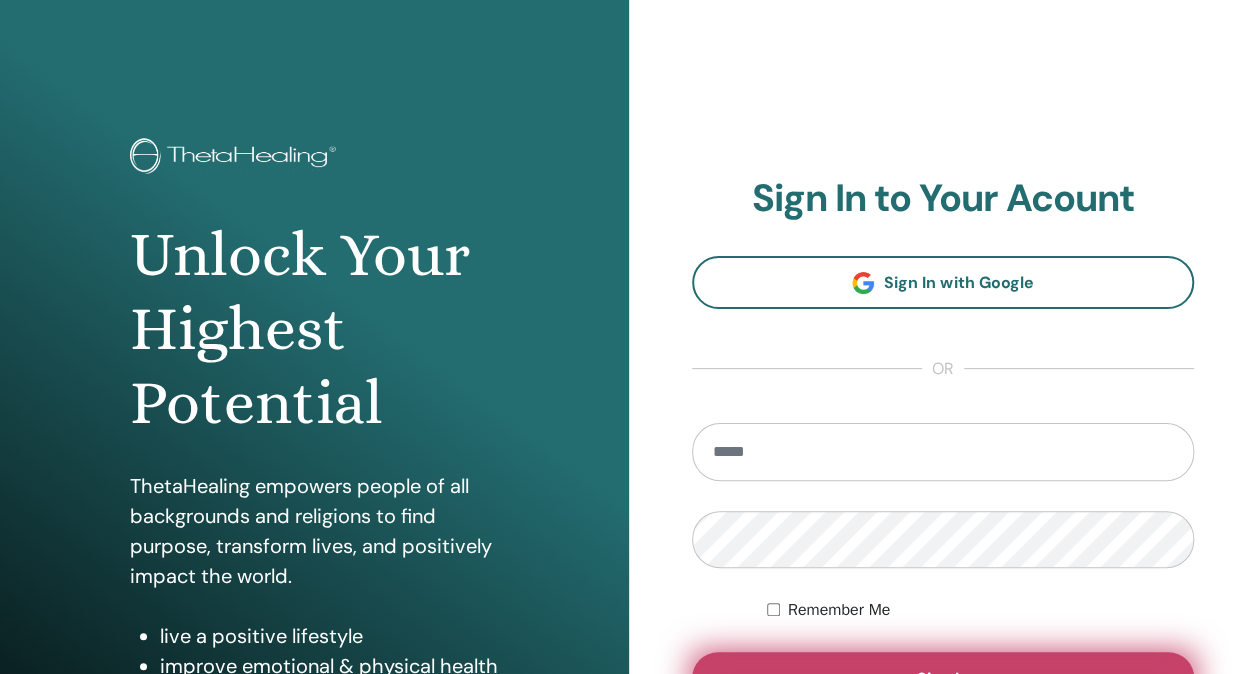 type on "**********" 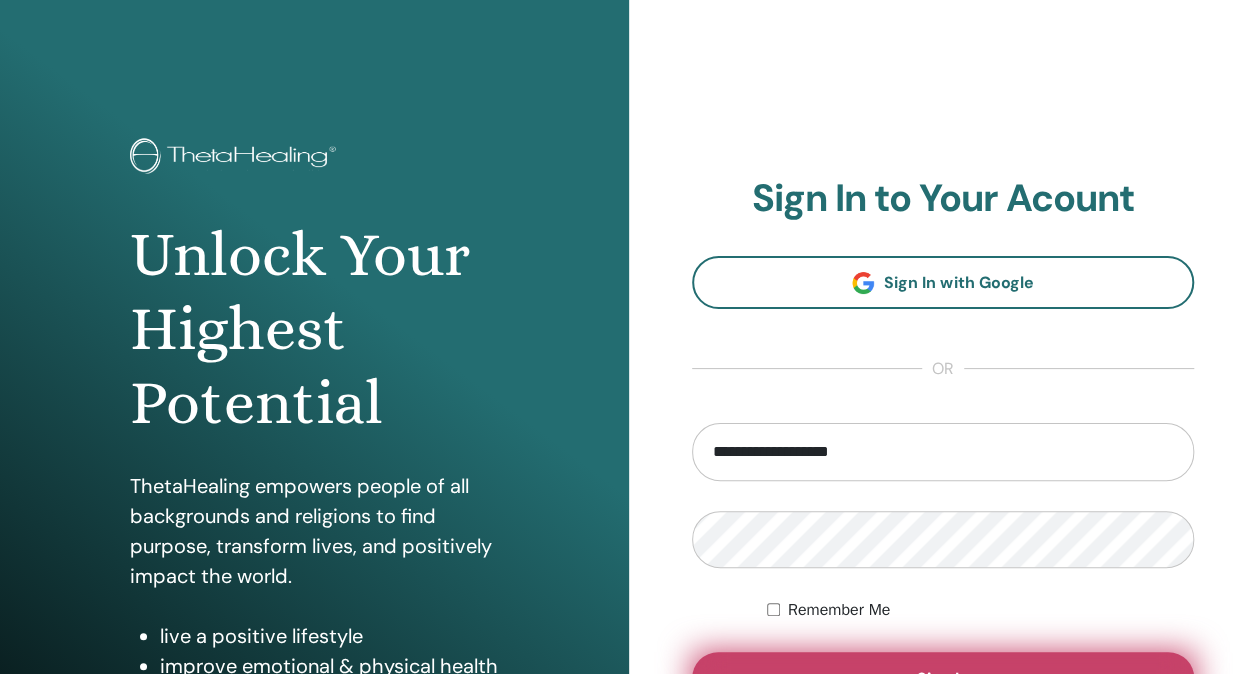 click on "Sign In" at bounding box center [943, 678] 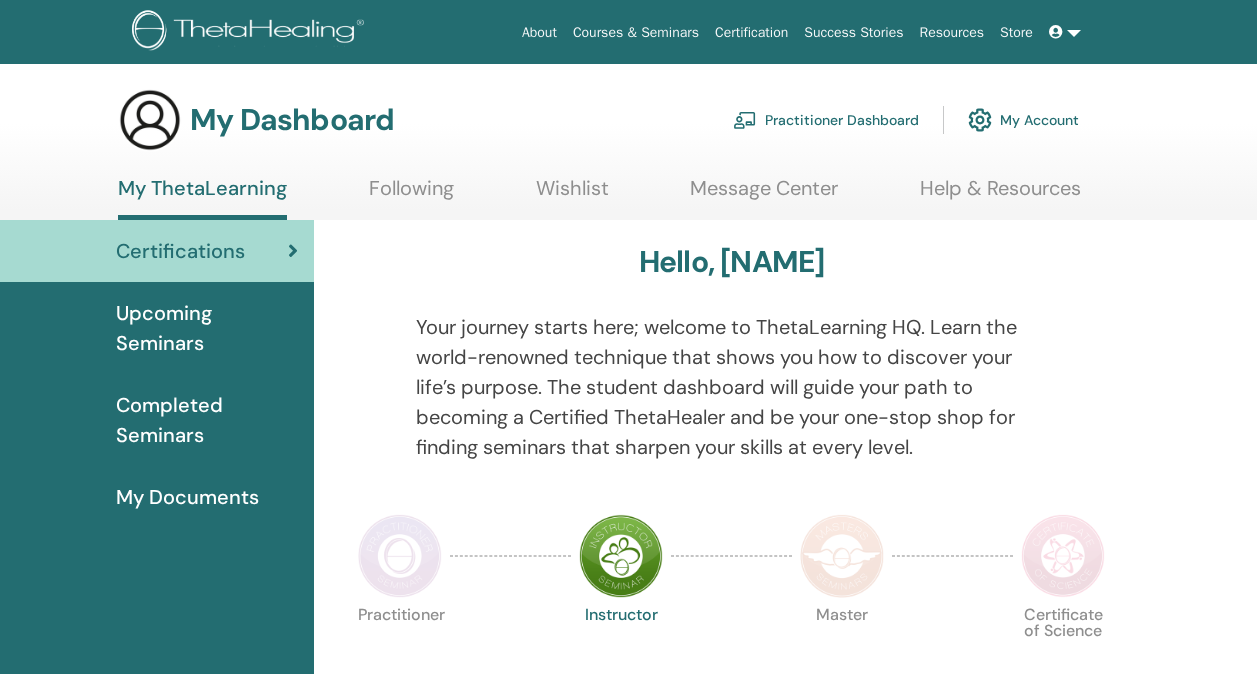 scroll, scrollTop: 0, scrollLeft: 0, axis: both 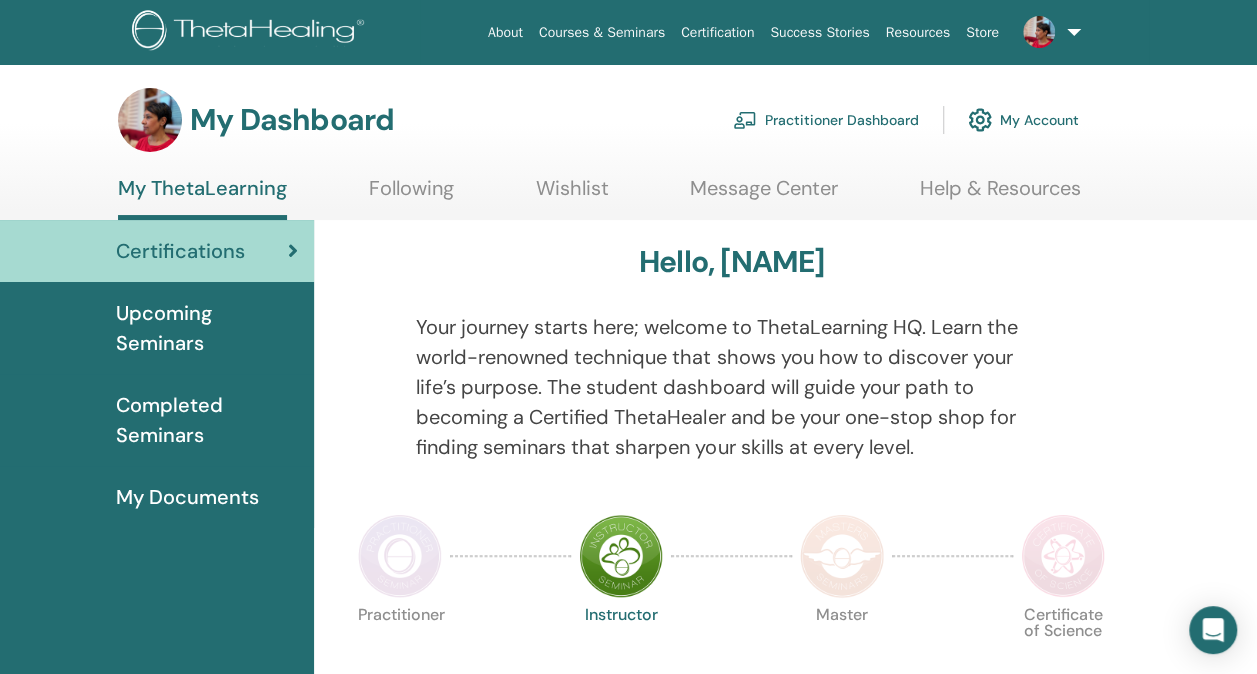 click on "Upcoming Seminars" at bounding box center (207, 328) 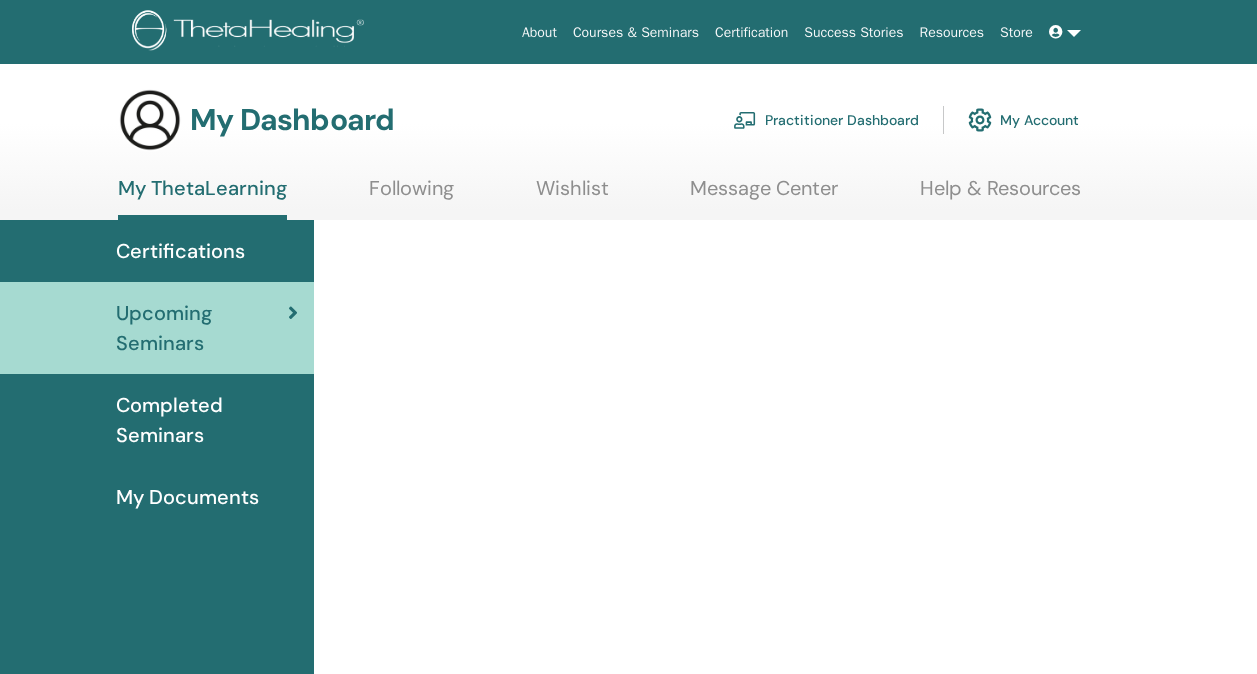 scroll, scrollTop: 0, scrollLeft: 0, axis: both 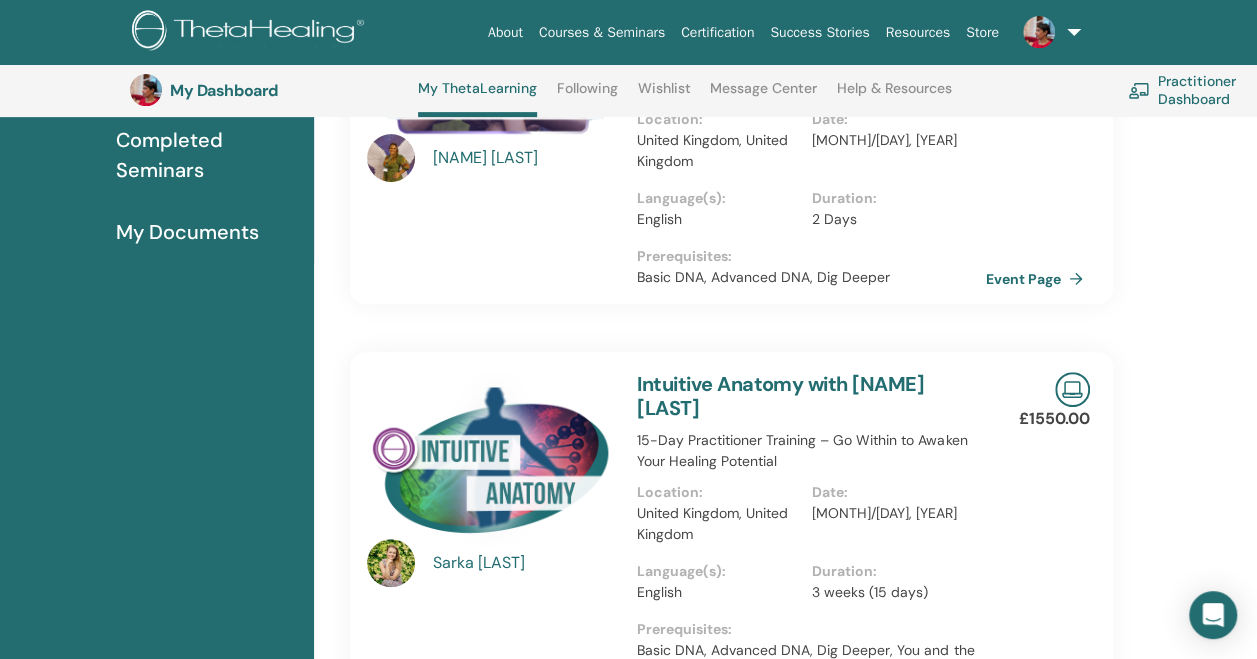 click on "Practitioner Dashboard" at bounding box center [1212, 90] 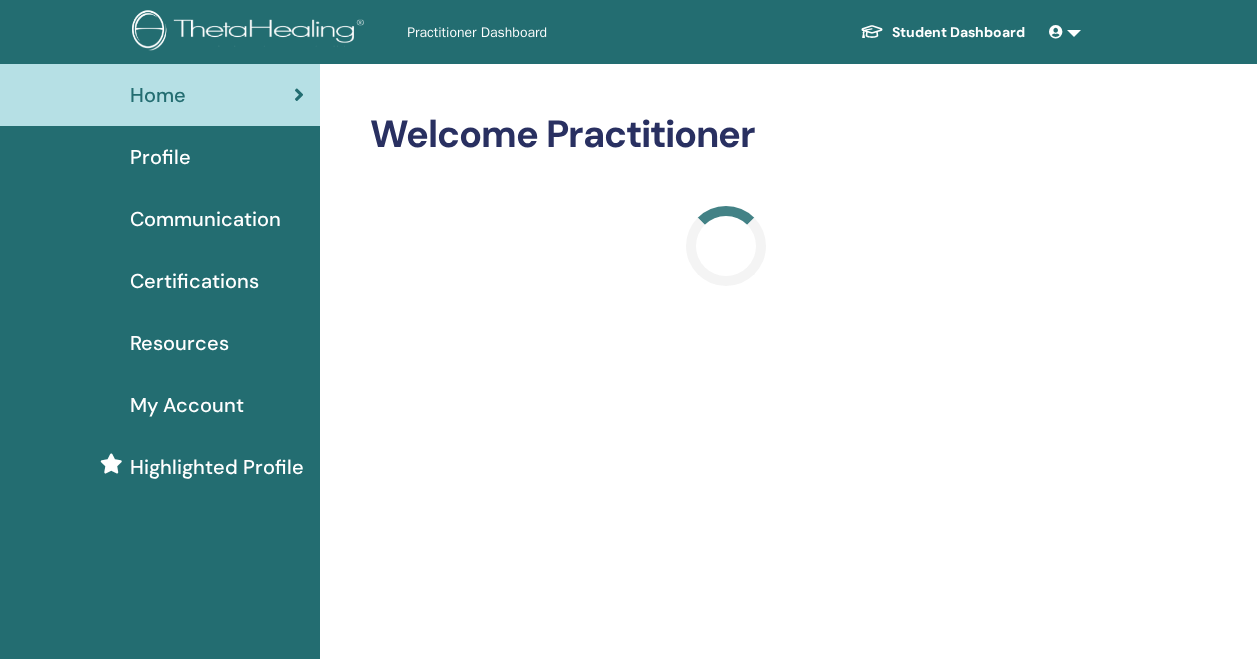 scroll, scrollTop: 0, scrollLeft: 0, axis: both 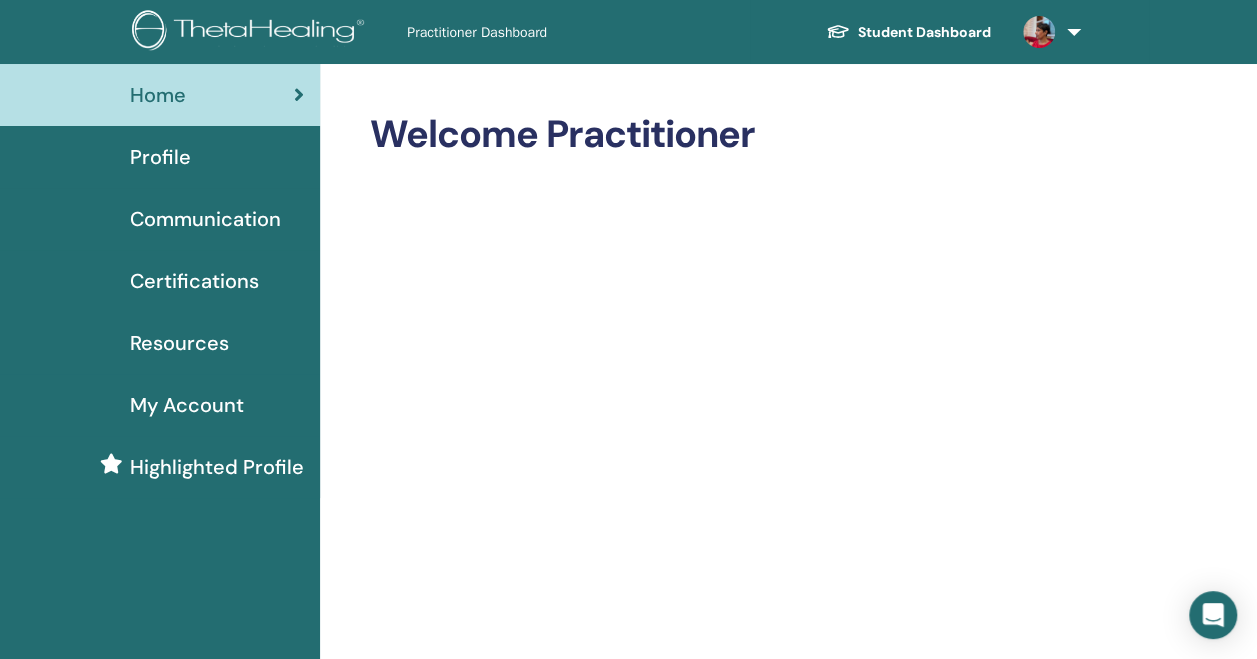 click on "Profile" at bounding box center (160, 157) 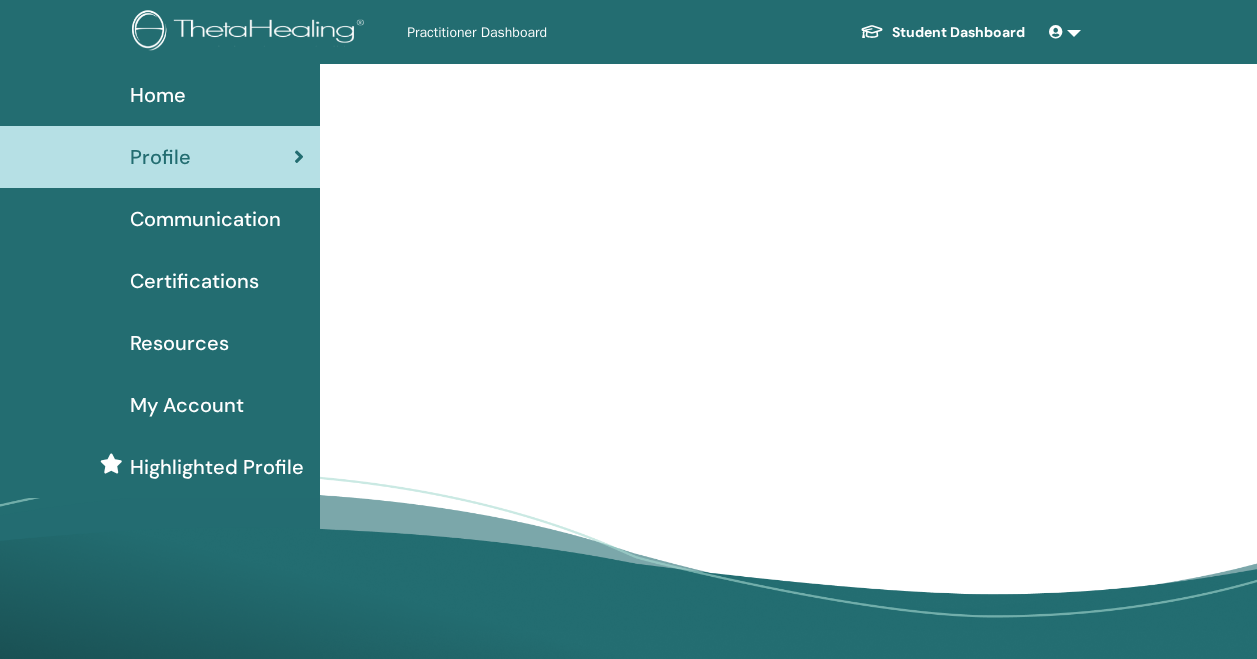 scroll, scrollTop: 0, scrollLeft: 0, axis: both 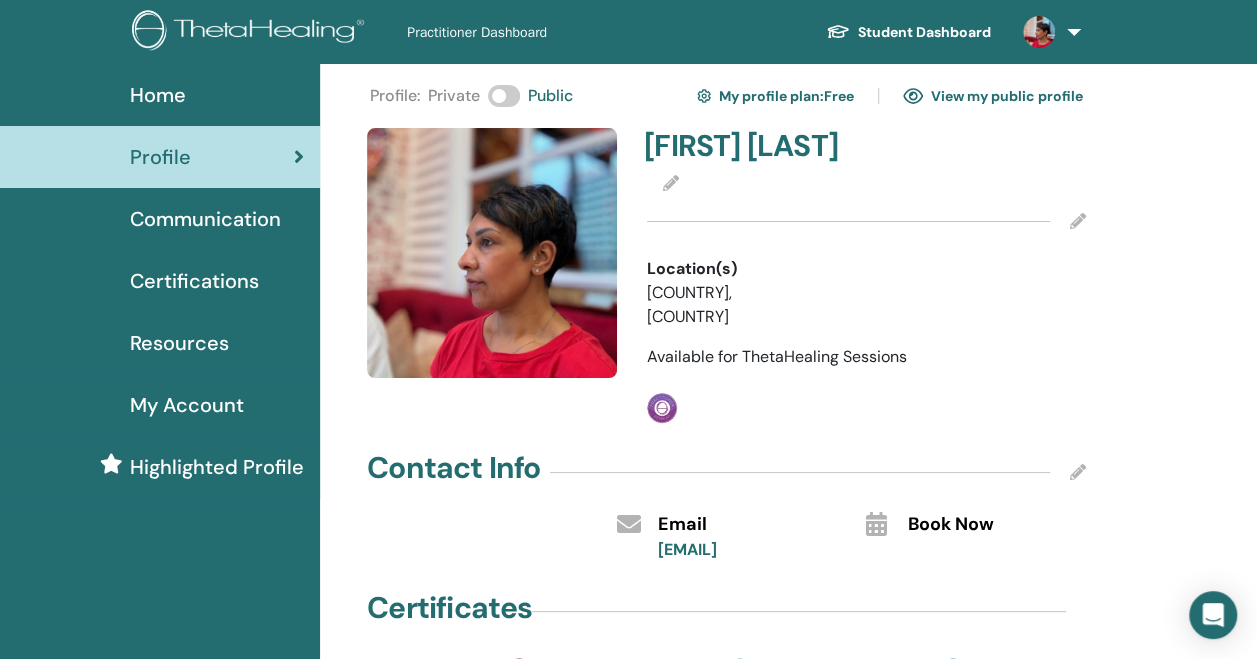 click on "Book Now" at bounding box center [997, 523] 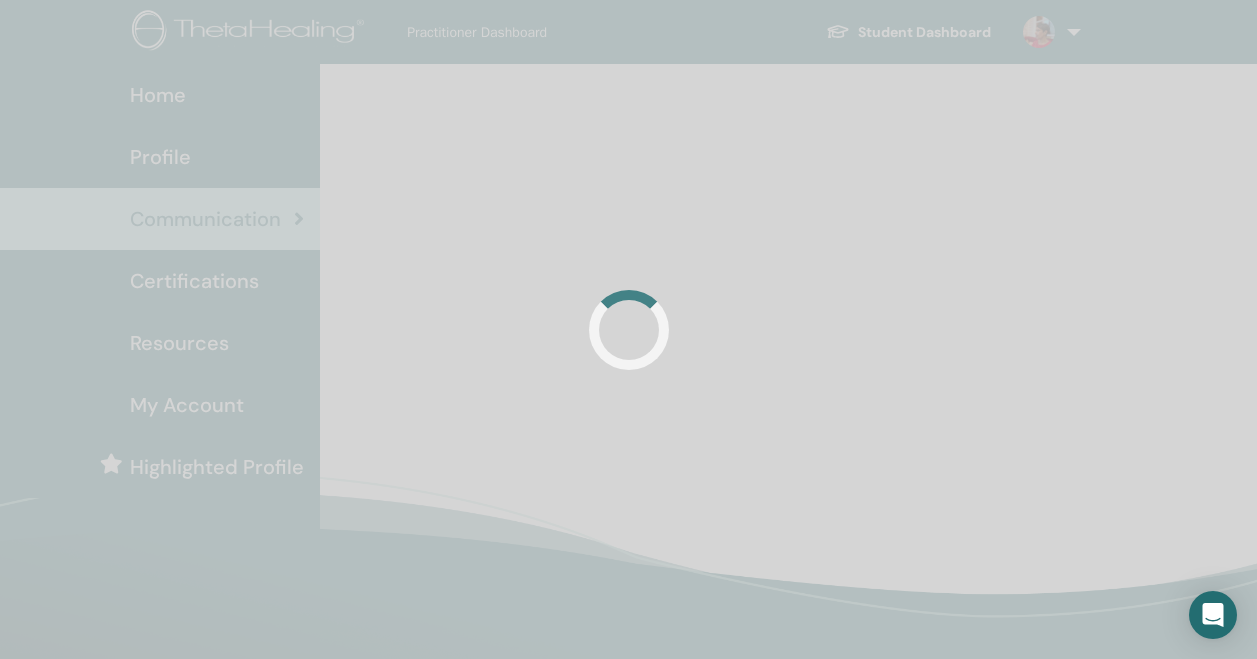 scroll, scrollTop: 0, scrollLeft: 0, axis: both 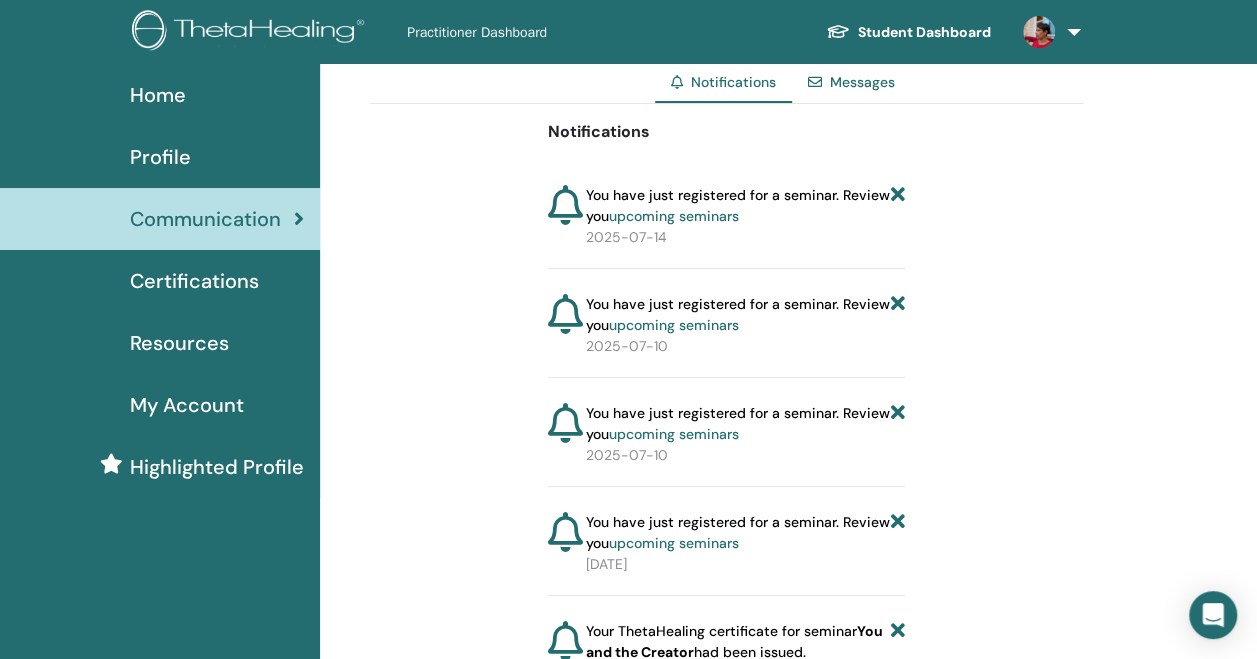 click on "Certifications" at bounding box center [194, 281] 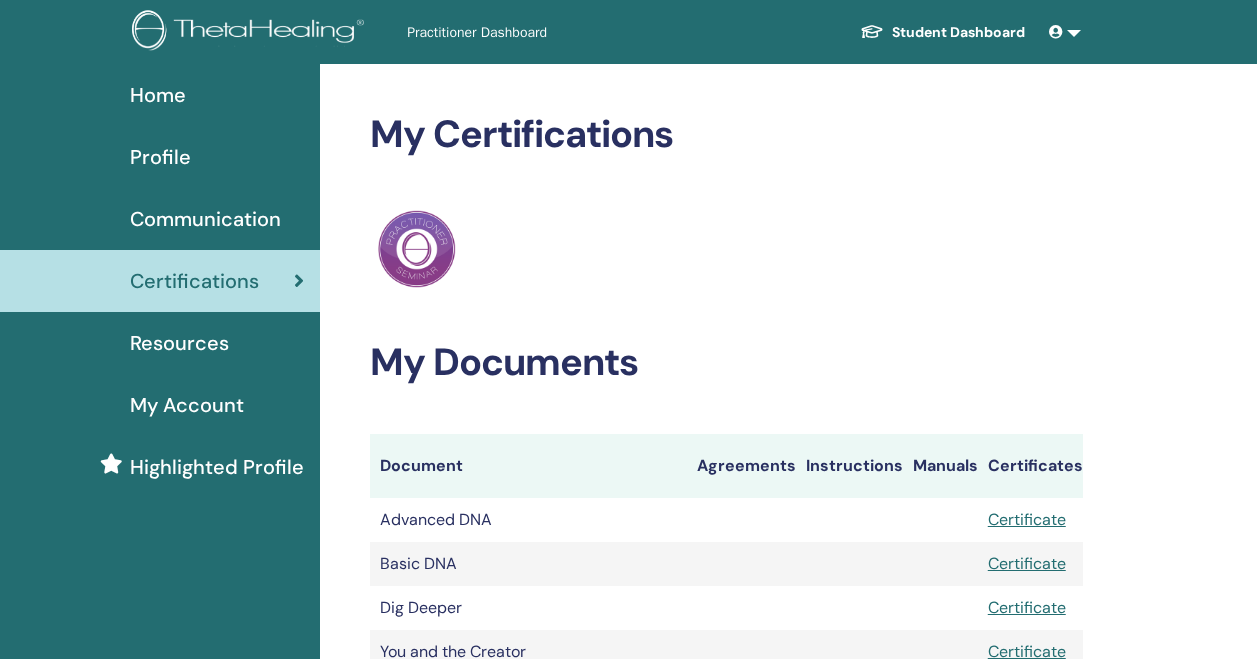scroll, scrollTop: 0, scrollLeft: 0, axis: both 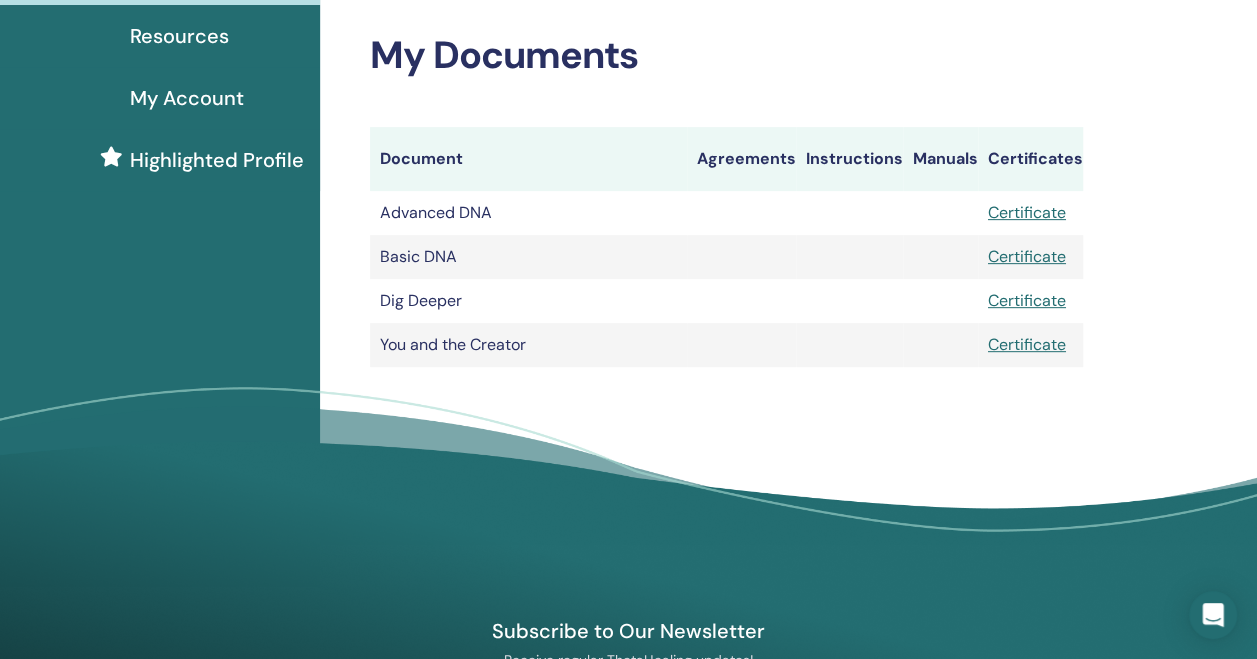 click on "Resources" at bounding box center [179, 36] 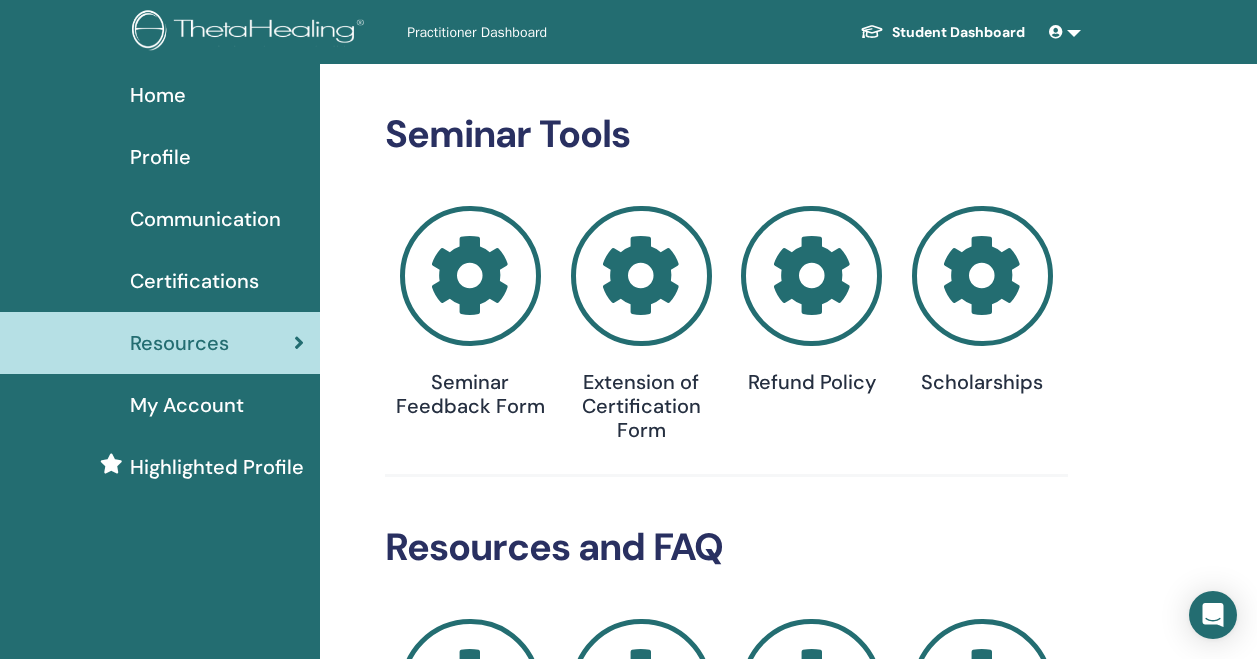scroll, scrollTop: 0, scrollLeft: 0, axis: both 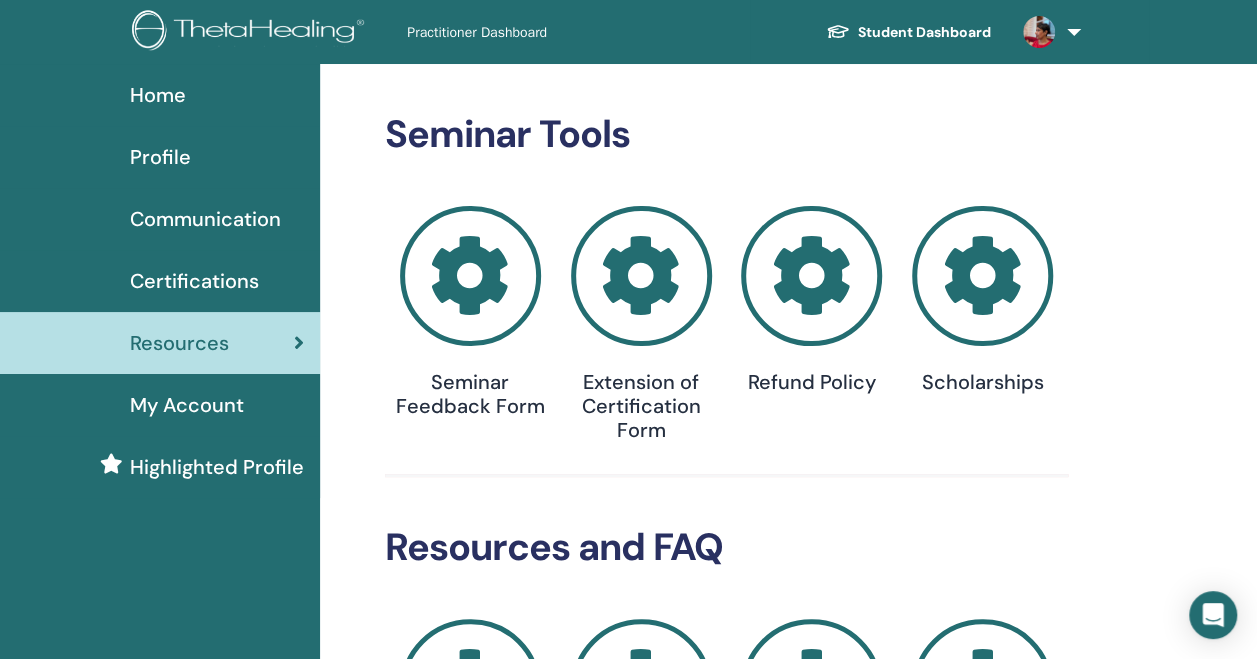 click on "My Account" at bounding box center (187, 405) 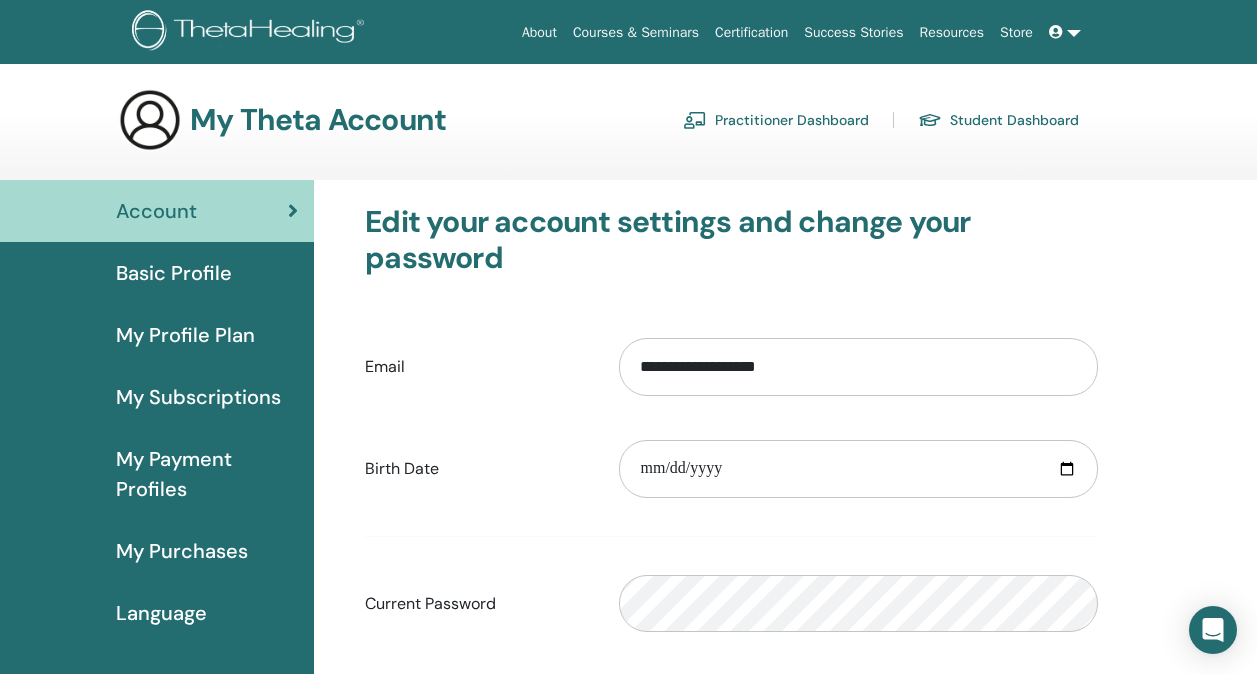scroll, scrollTop: 0, scrollLeft: 0, axis: both 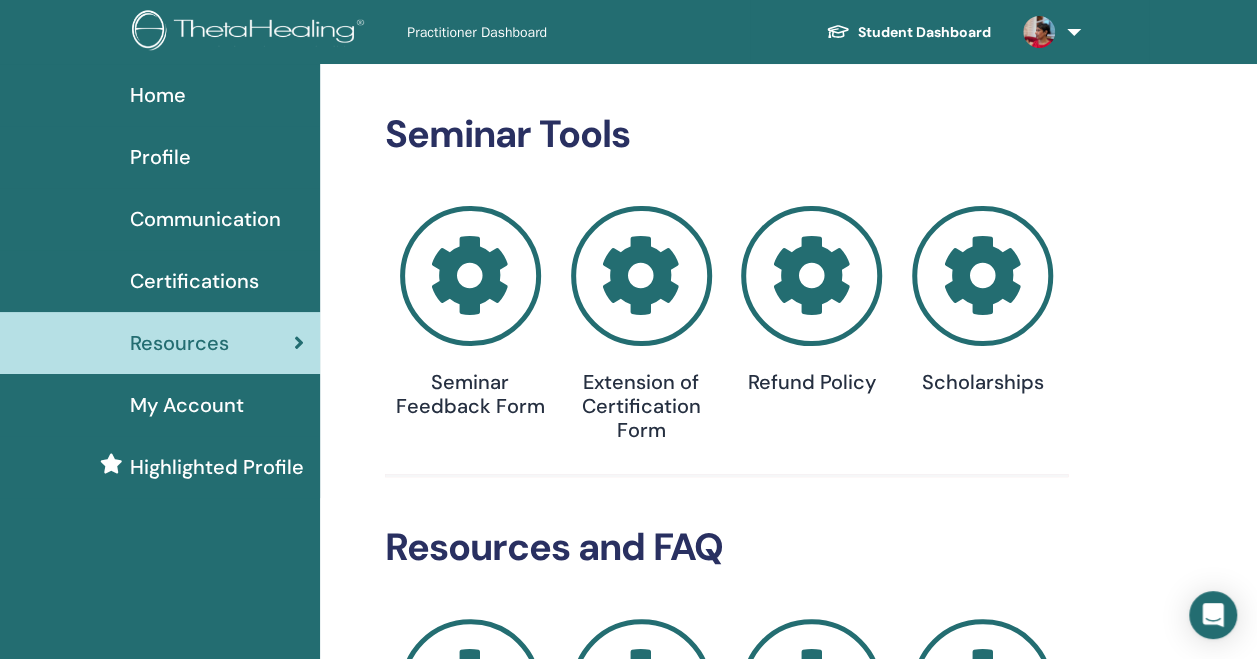 click on "Highlighted Profile" at bounding box center (217, 467) 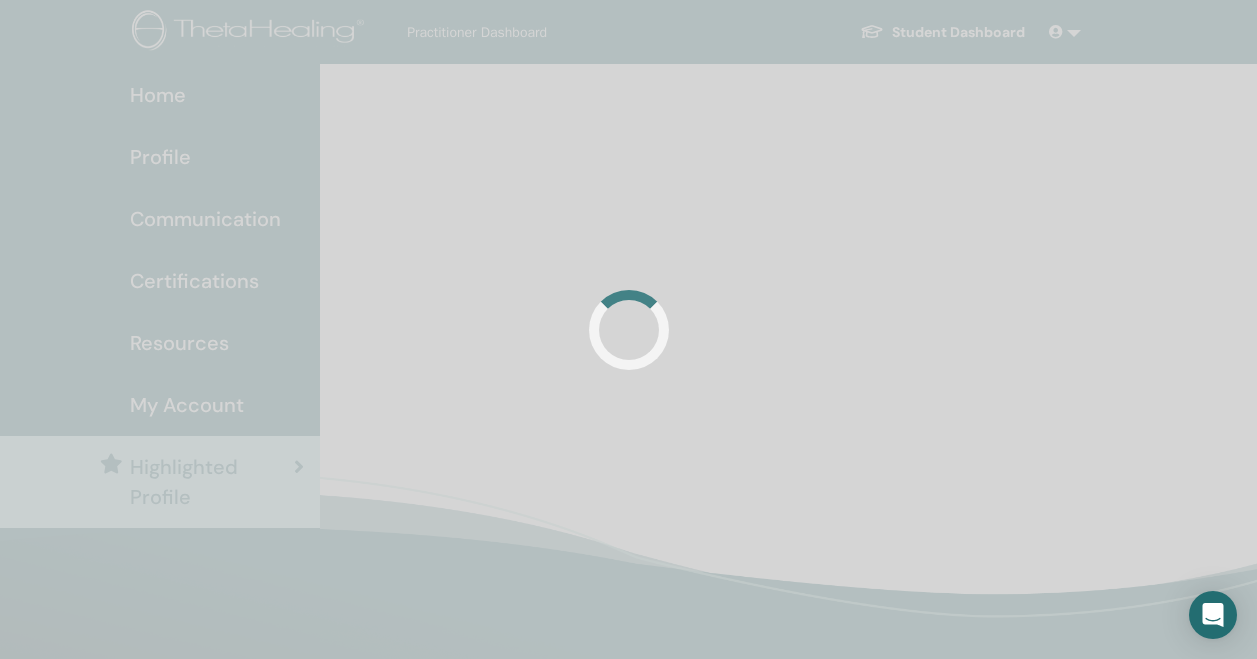 scroll, scrollTop: 0, scrollLeft: 0, axis: both 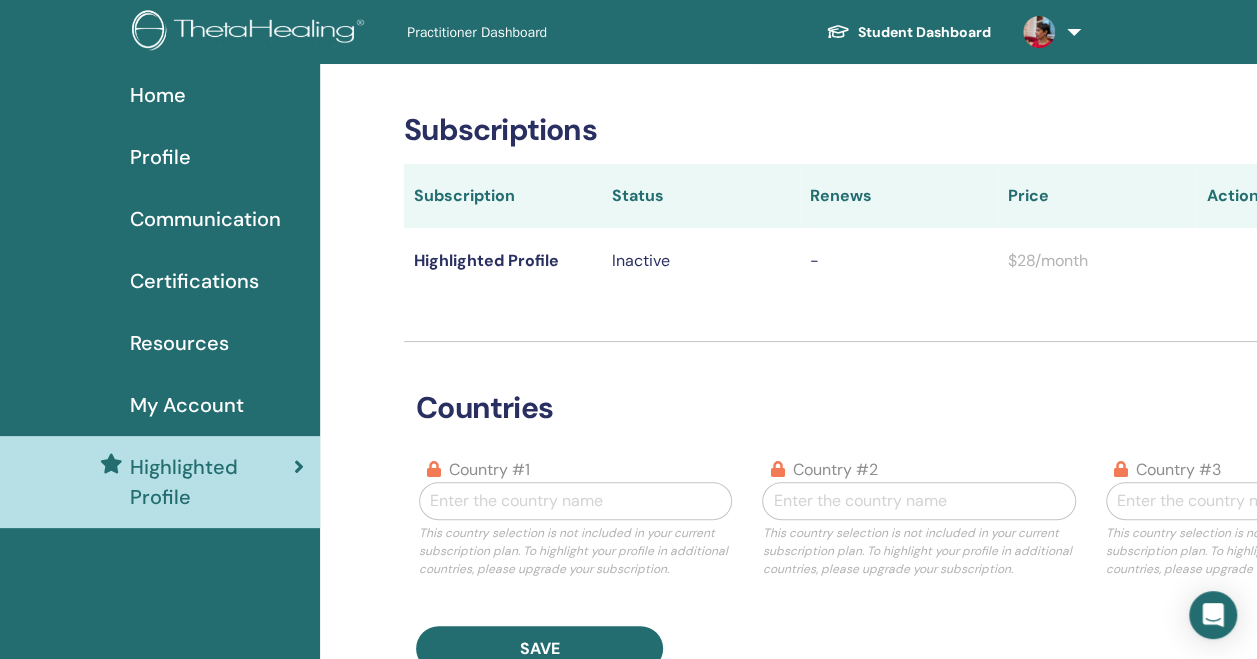 click on "Home" at bounding box center (160, 95) 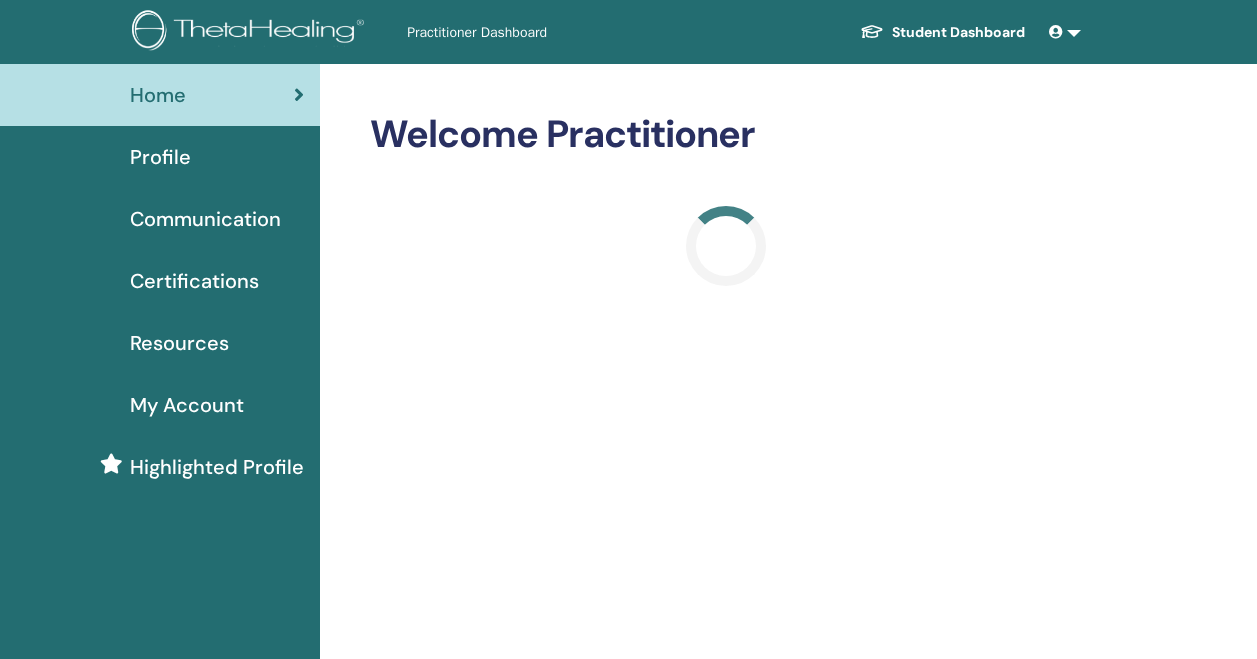 scroll, scrollTop: 0, scrollLeft: 0, axis: both 